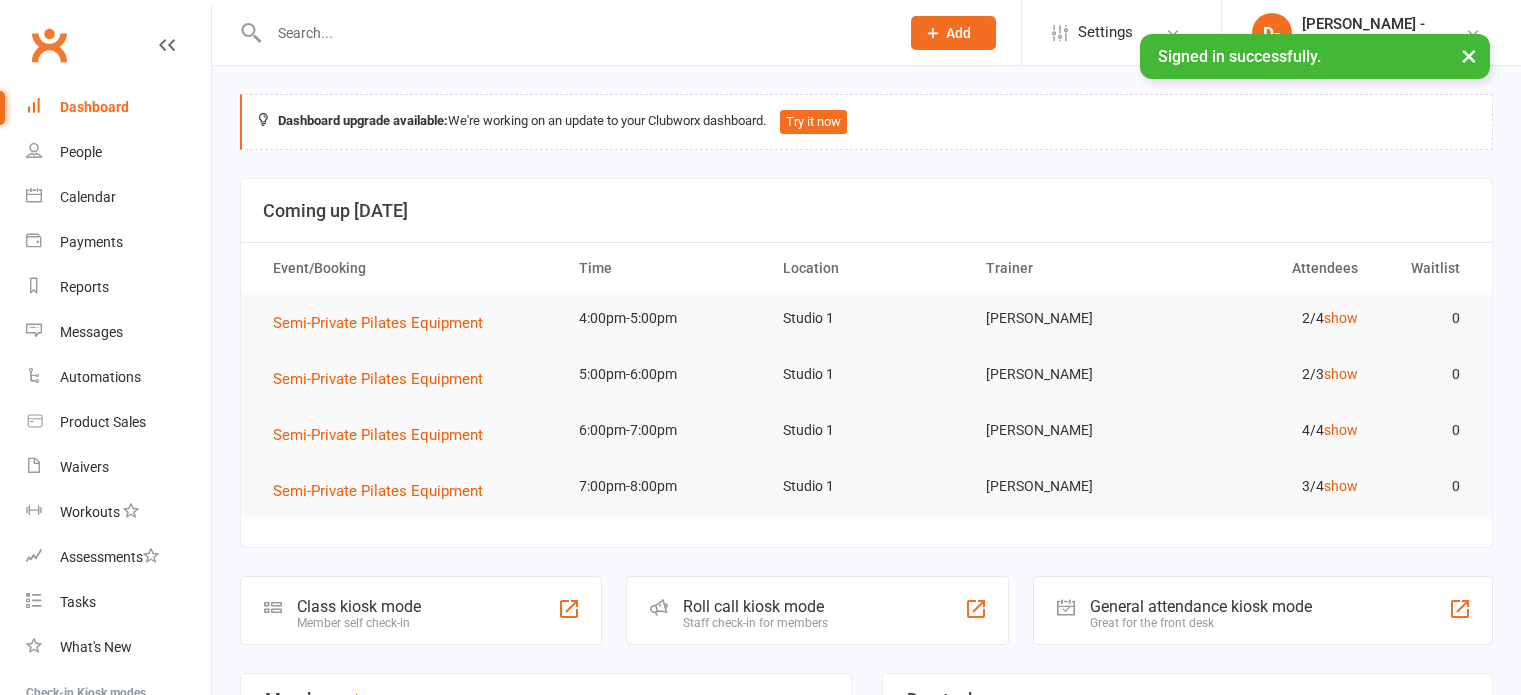 scroll, scrollTop: 0, scrollLeft: 0, axis: both 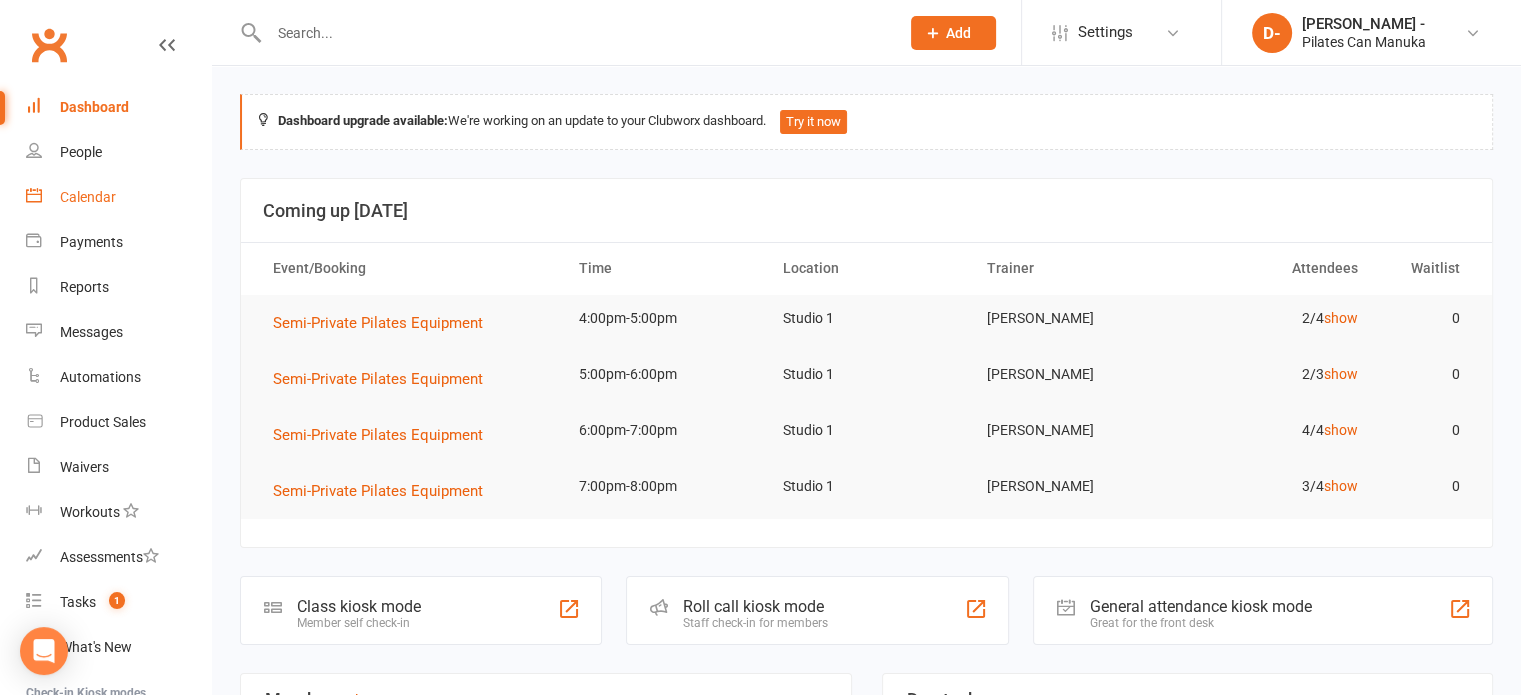 click on "Calendar" at bounding box center (88, 197) 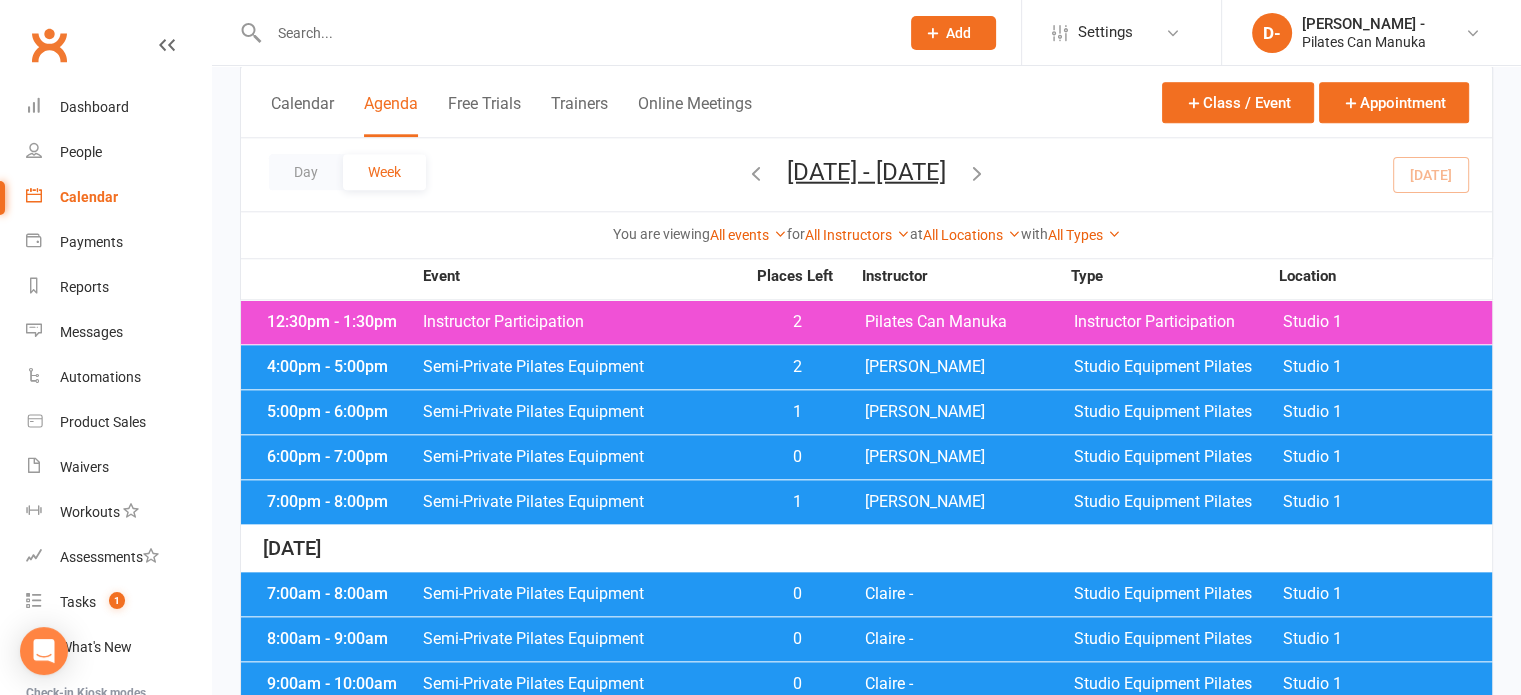 scroll, scrollTop: 2100, scrollLeft: 0, axis: vertical 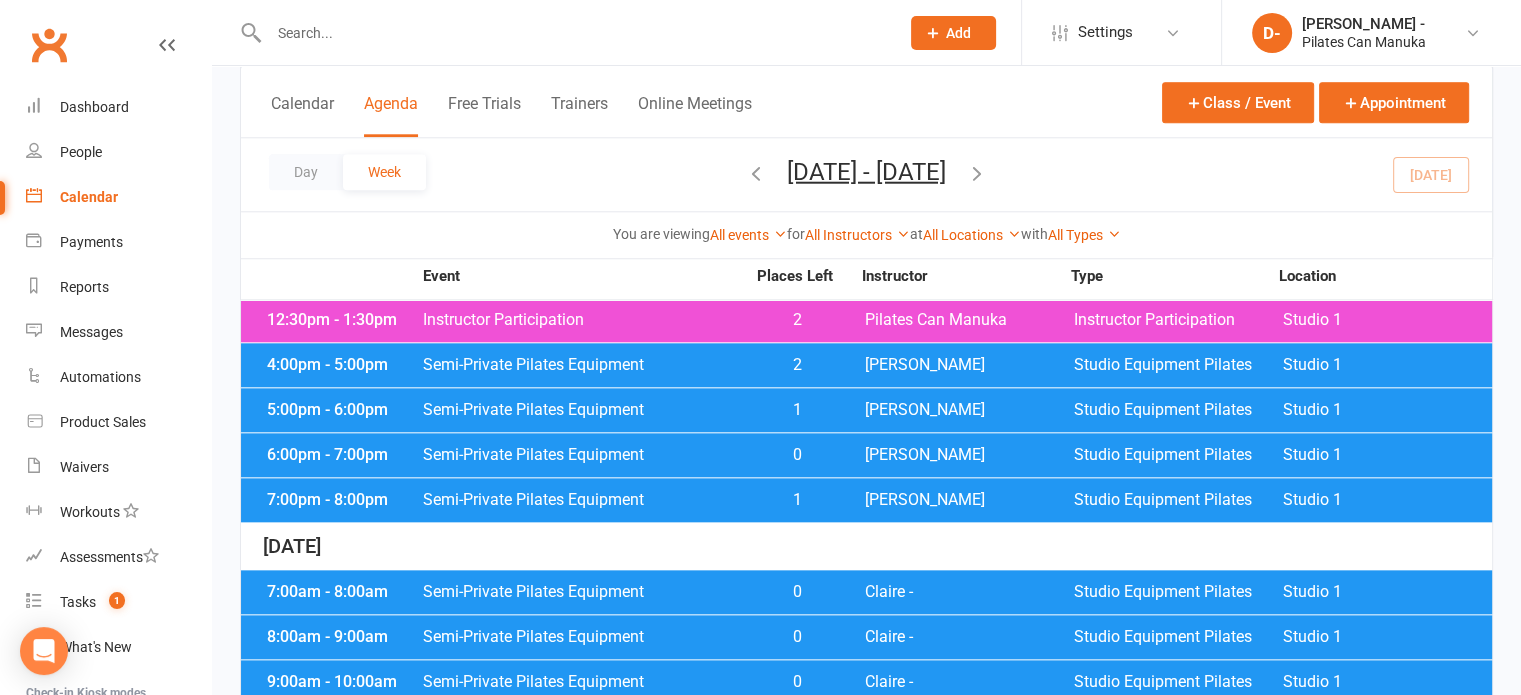 click on "6:00pm - 7:00pm" at bounding box center [342, 455] 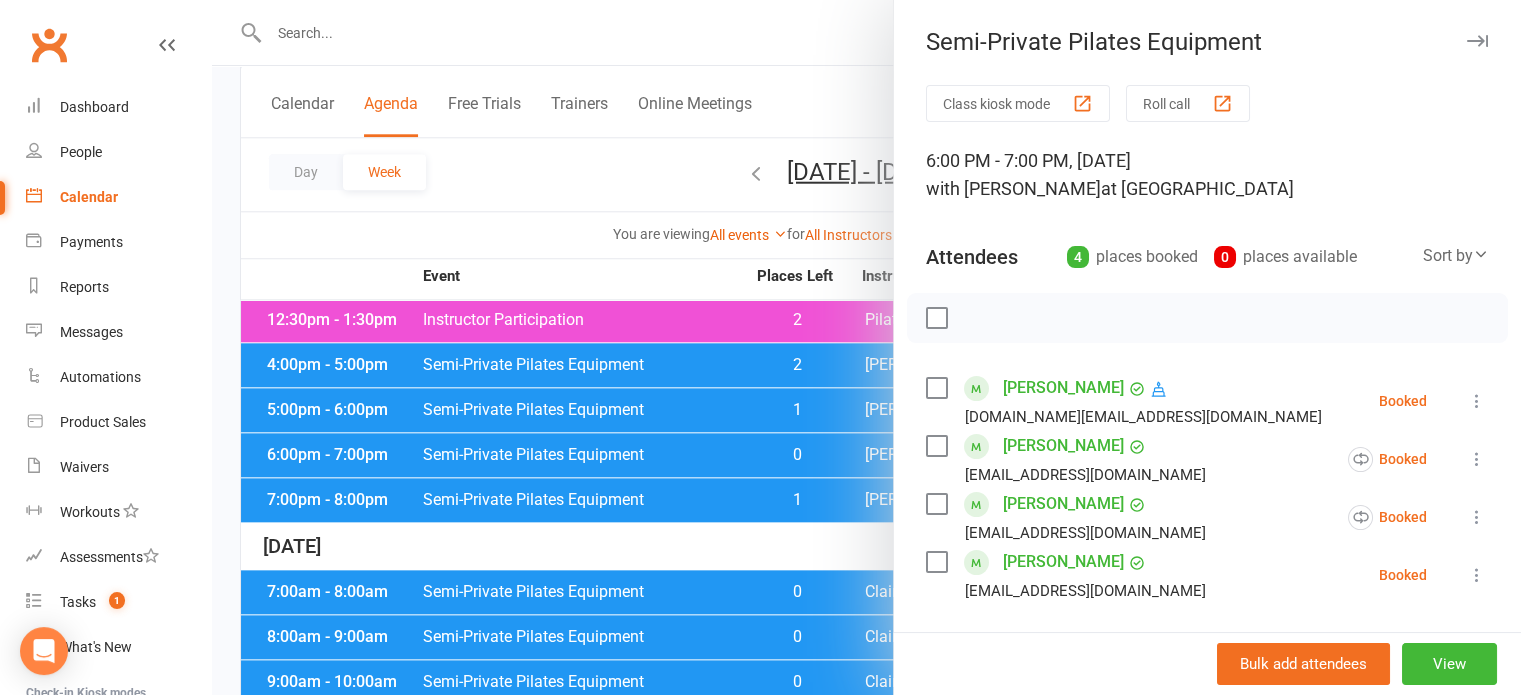 click at bounding box center [866, 347] 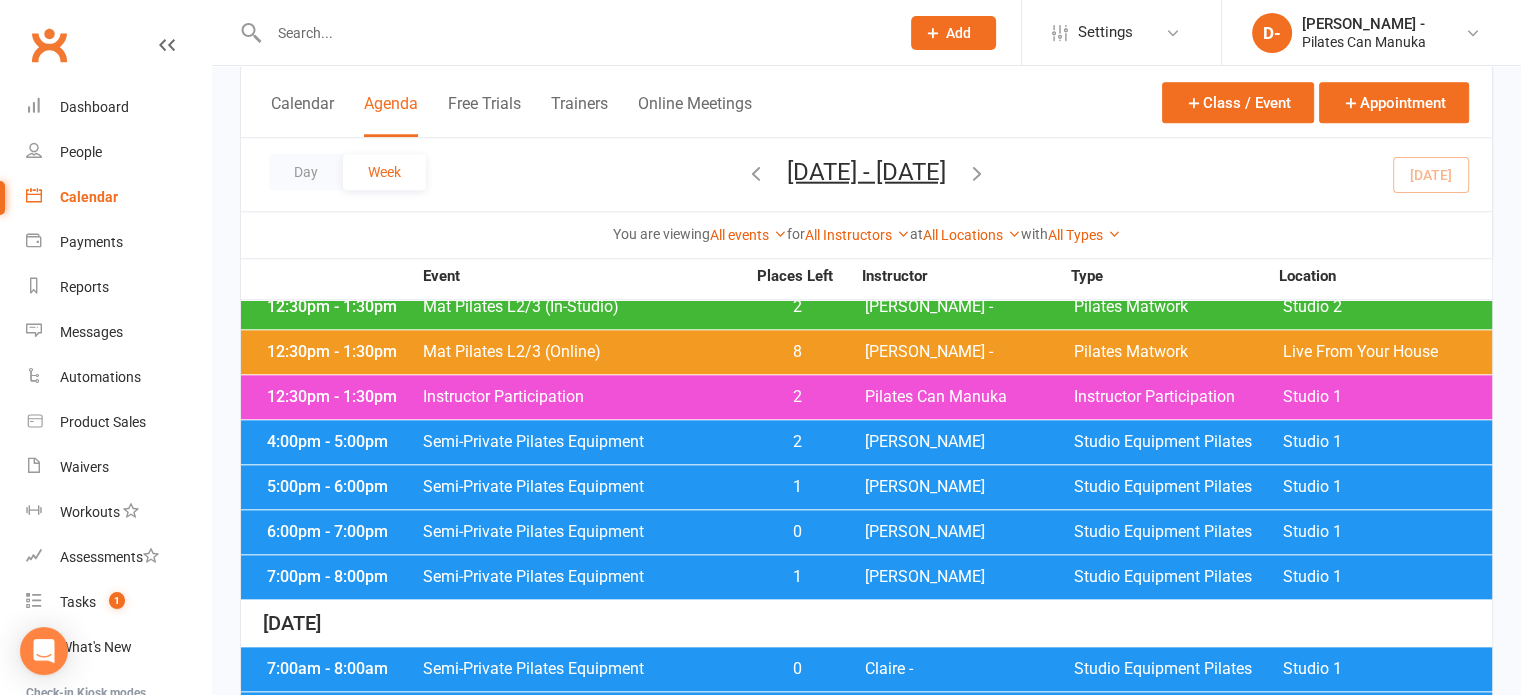 scroll, scrollTop: 2065, scrollLeft: 0, axis: vertical 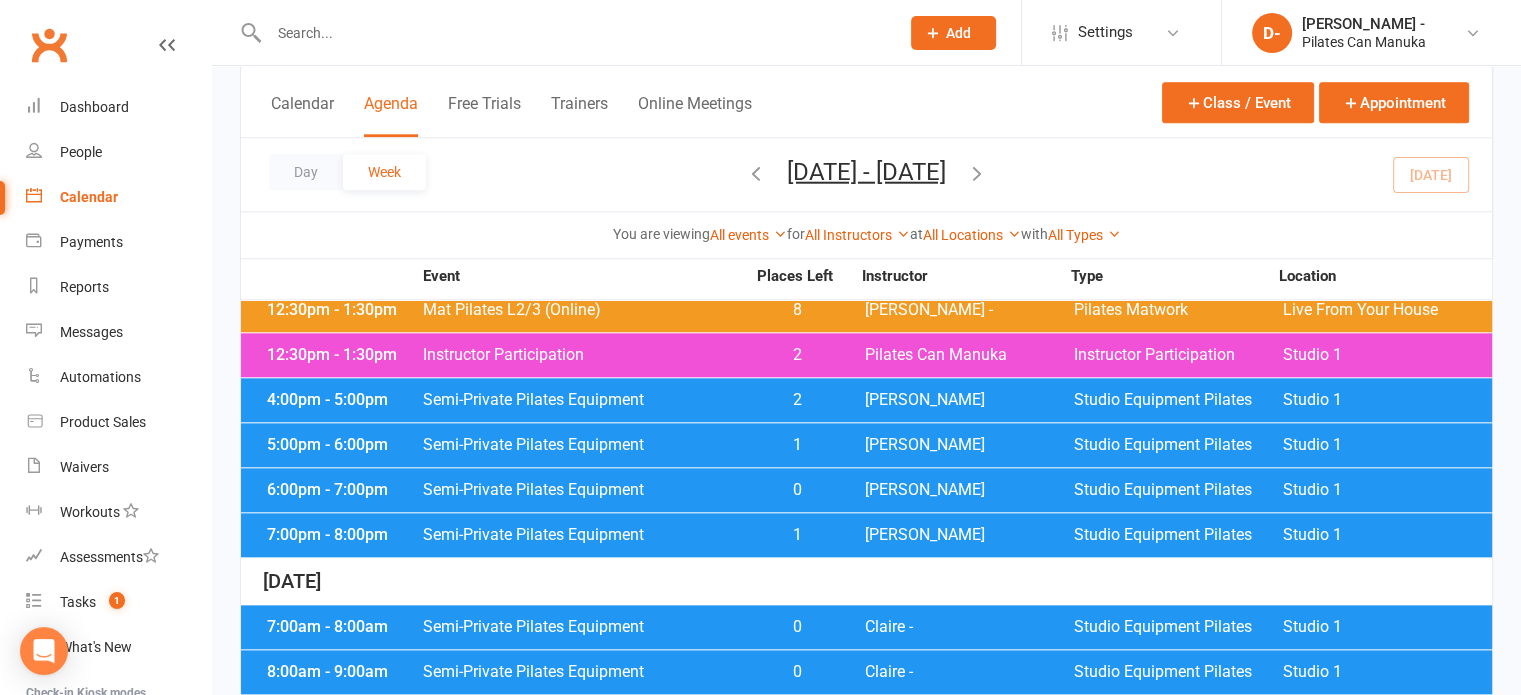 click on "Semi-Private Pilates Equipment" at bounding box center (583, 490) 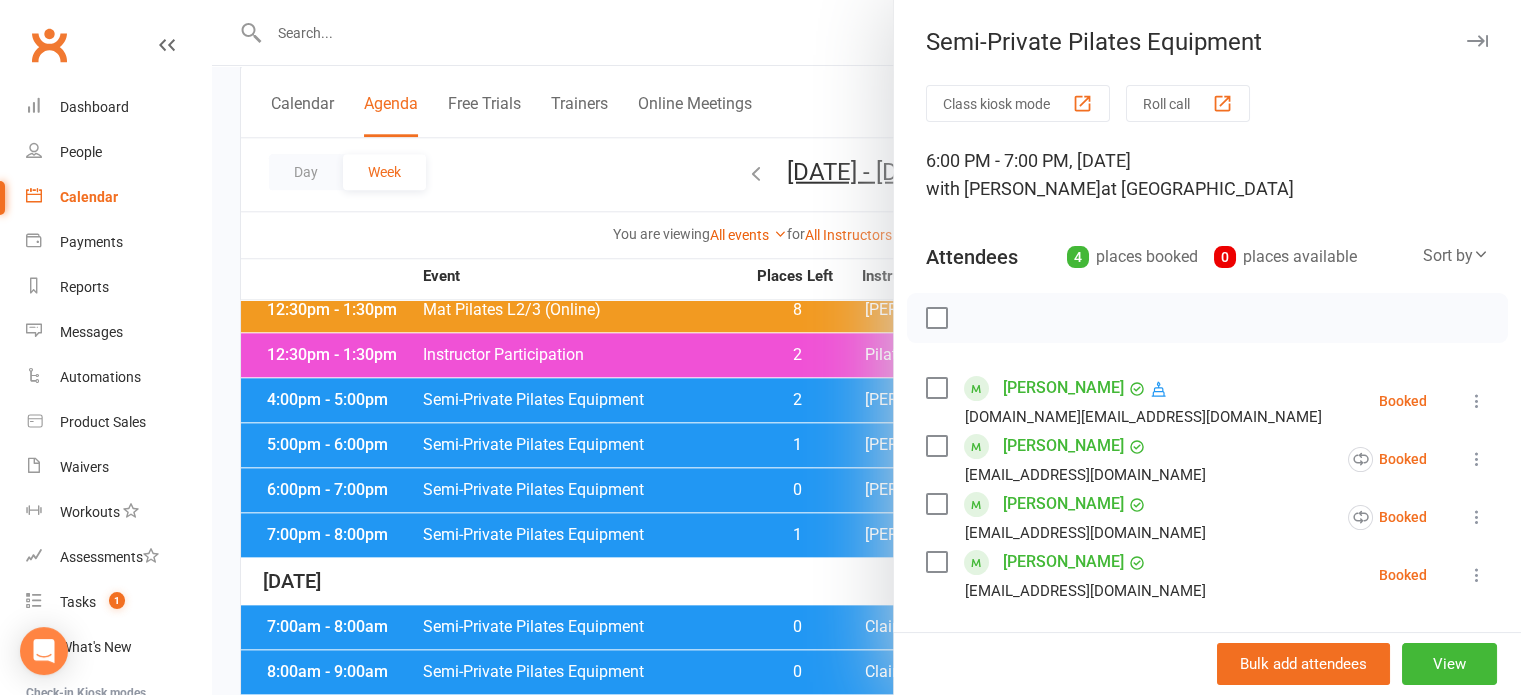 click on "[PERSON_NAME]" at bounding box center [1063, 388] 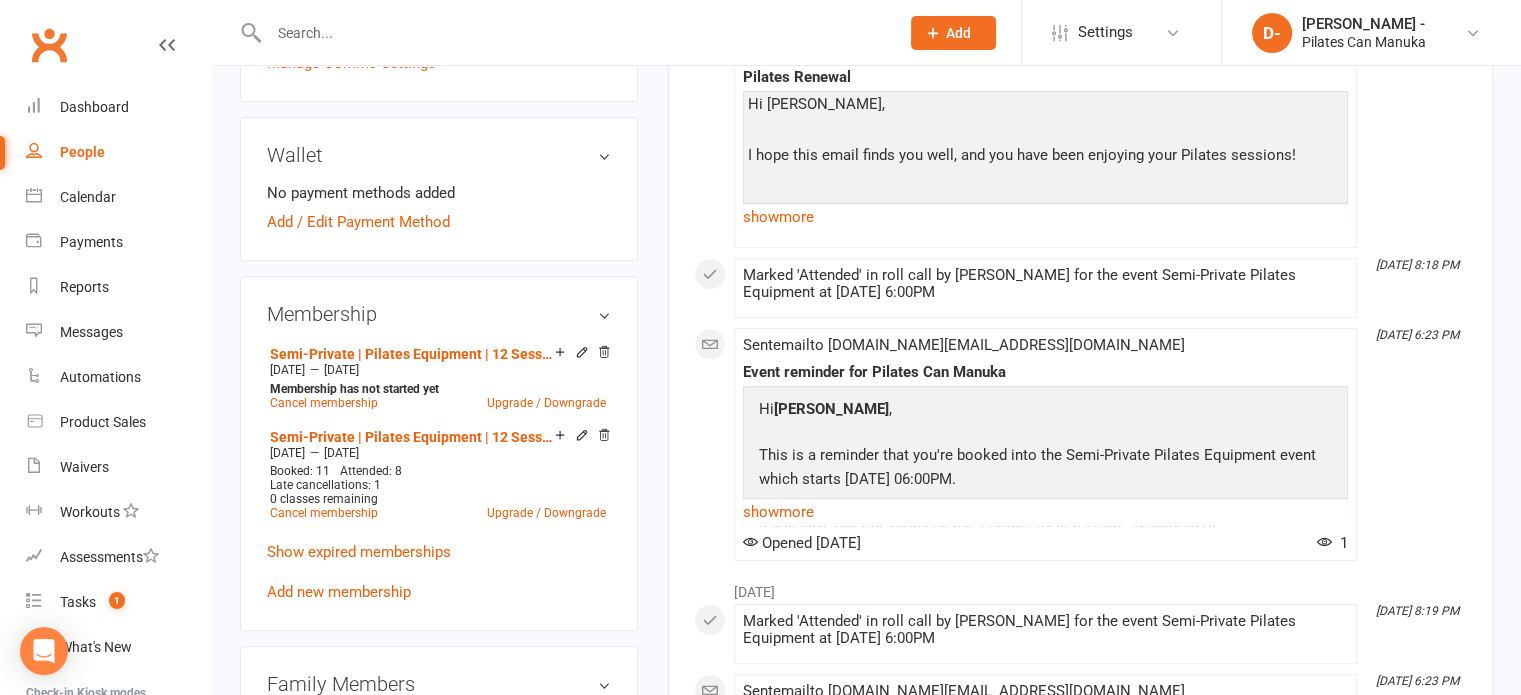 scroll, scrollTop: 700, scrollLeft: 0, axis: vertical 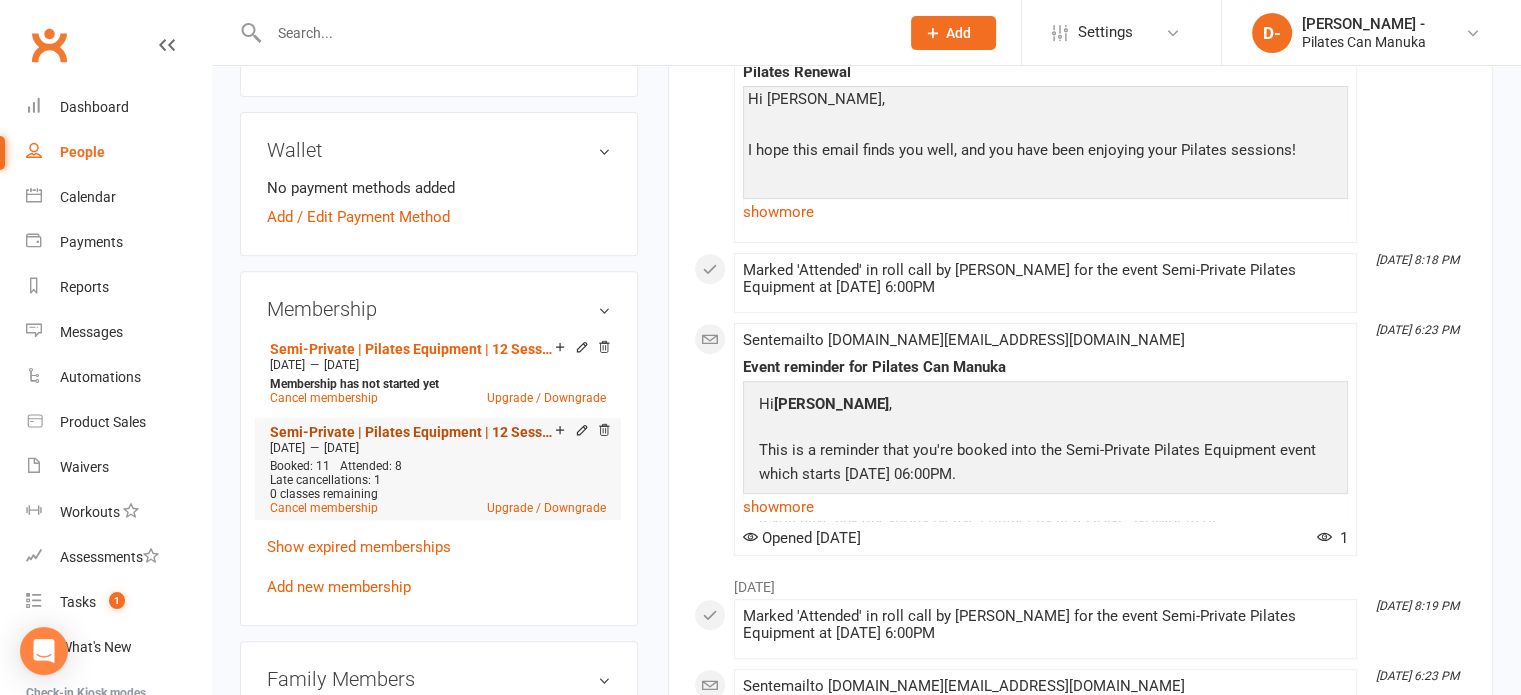 click on "Semi-Private | Pilates Equipment | 12 Sessions" at bounding box center [412, 432] 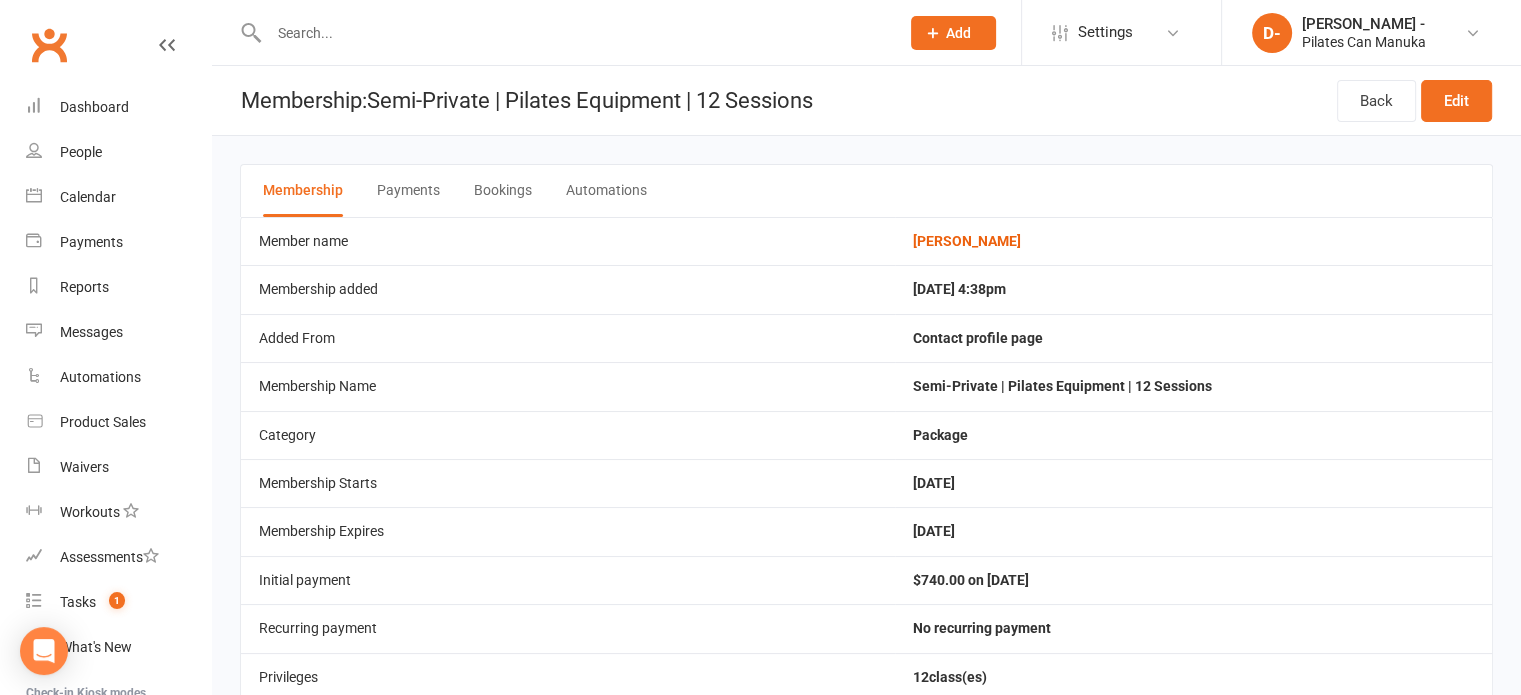 click on "Bookings" at bounding box center [503, 191] 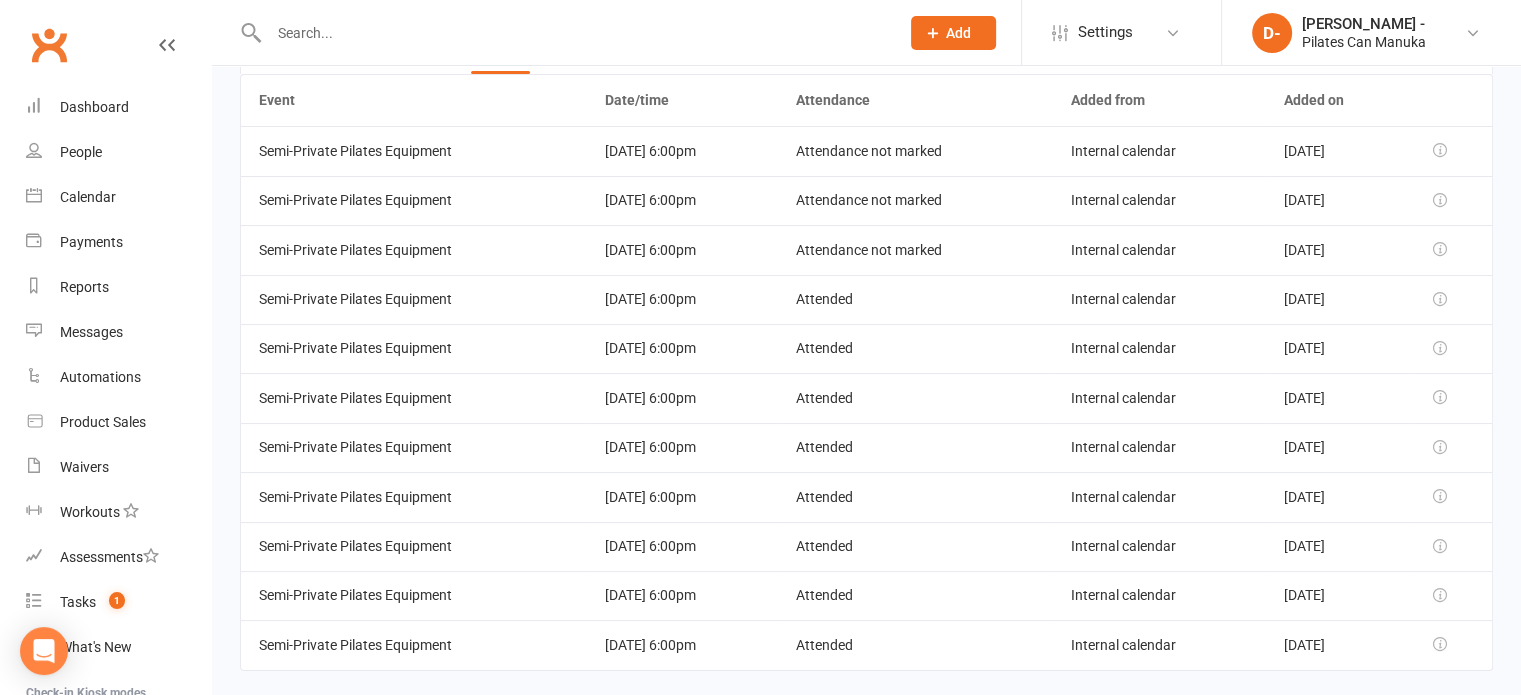 scroll, scrollTop: 161, scrollLeft: 0, axis: vertical 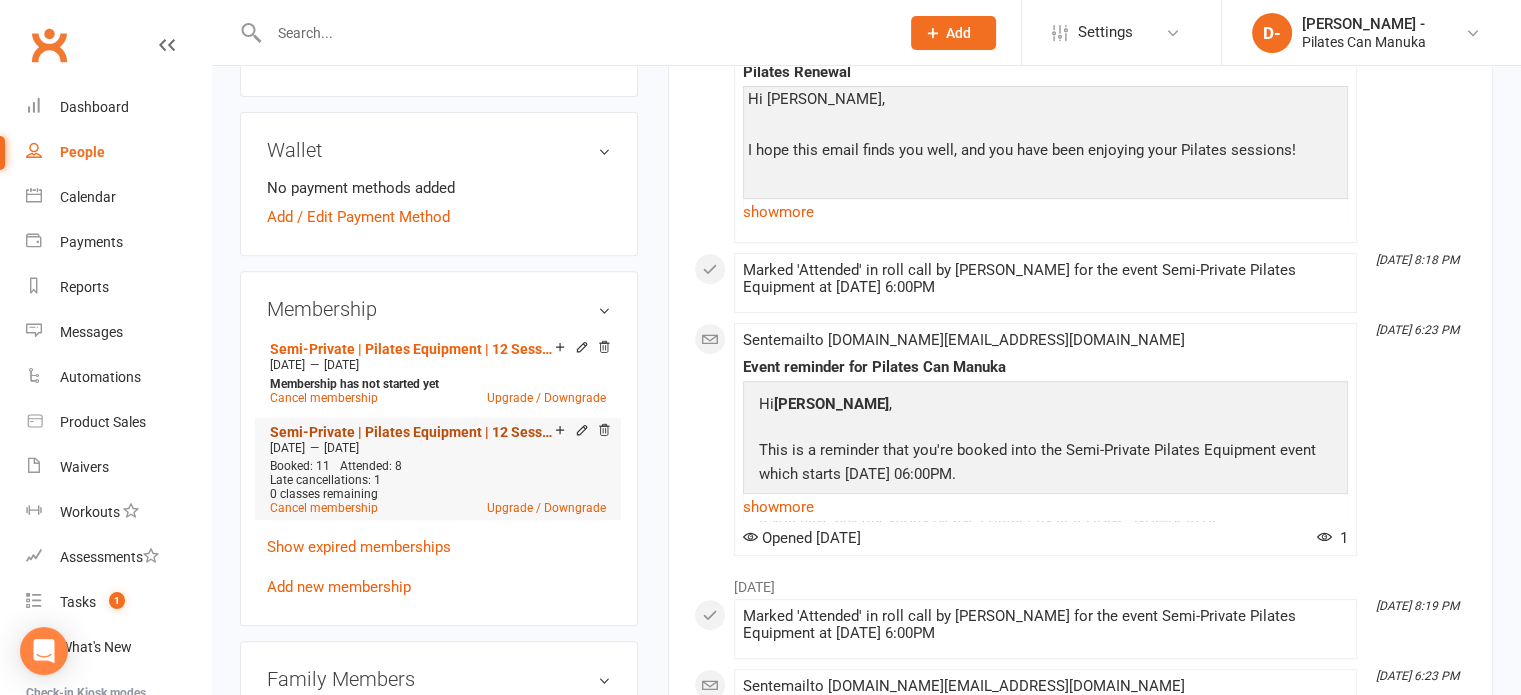 click on "Semi-Private | Pilates Equipment | 12 Sessions" at bounding box center [412, 432] 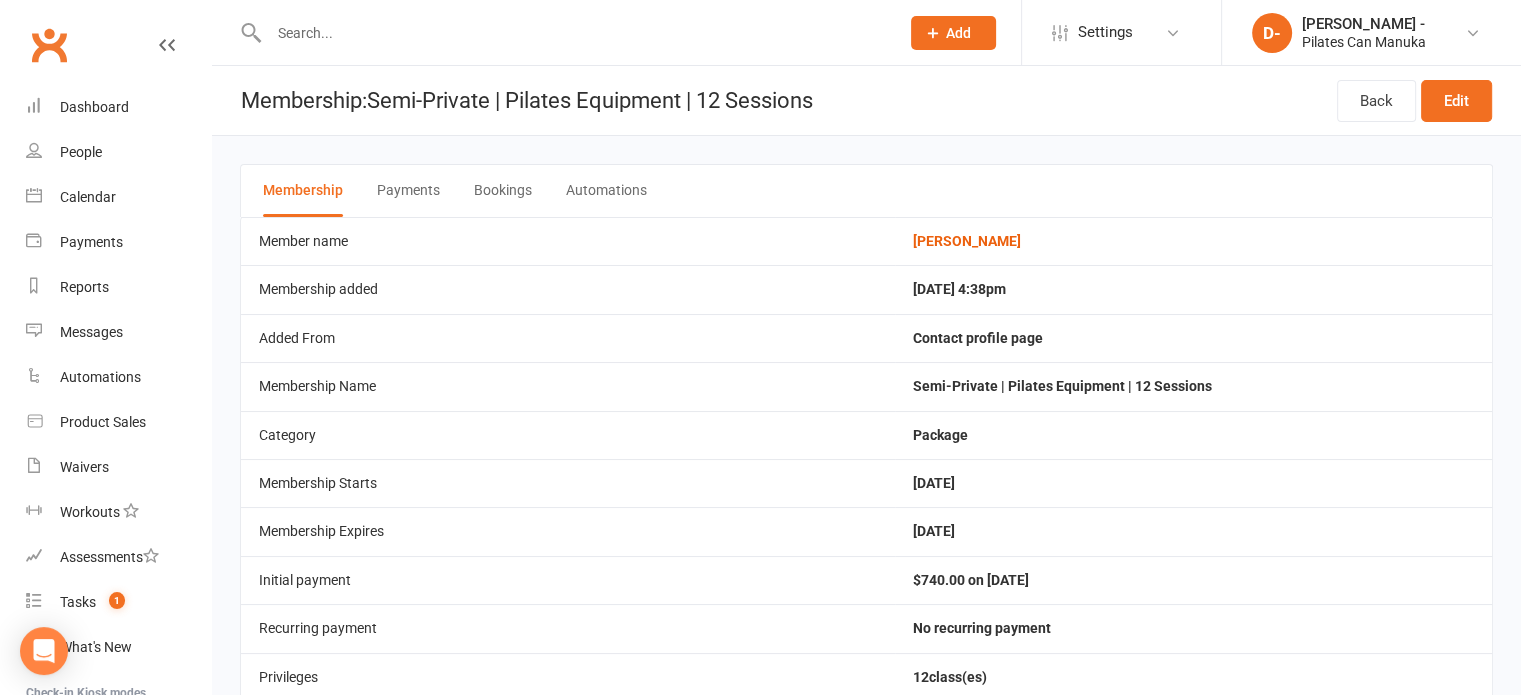 click on "Bookings" at bounding box center [503, 191] 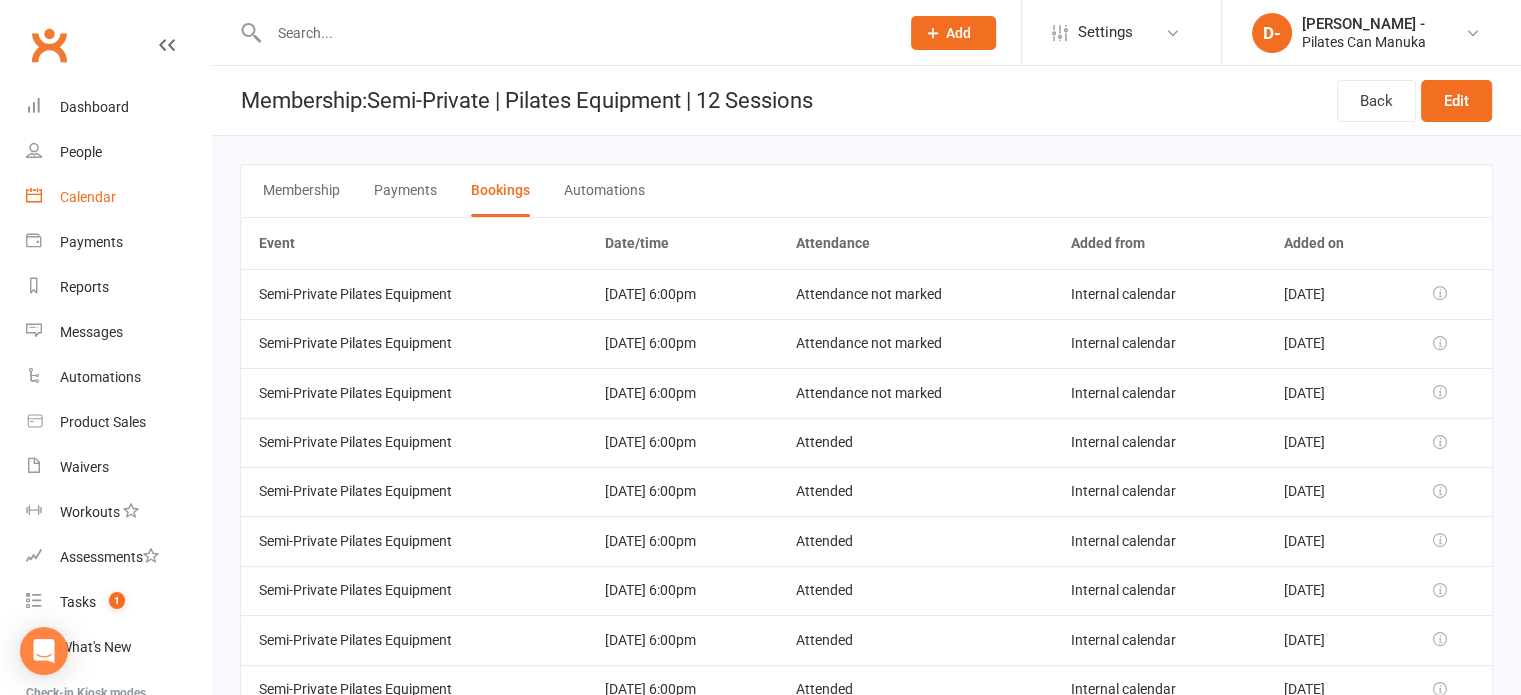 click on "Calendar" at bounding box center [88, 197] 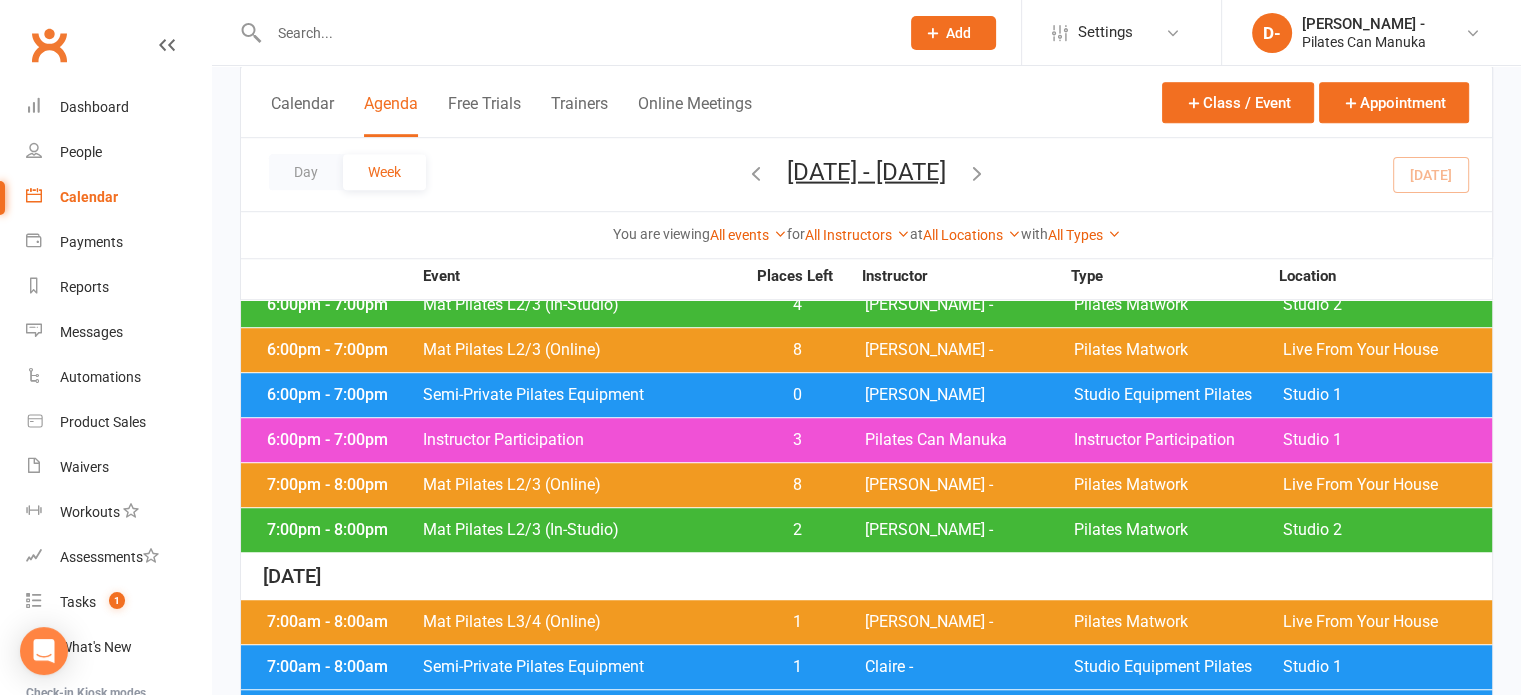 scroll, scrollTop: 1300, scrollLeft: 0, axis: vertical 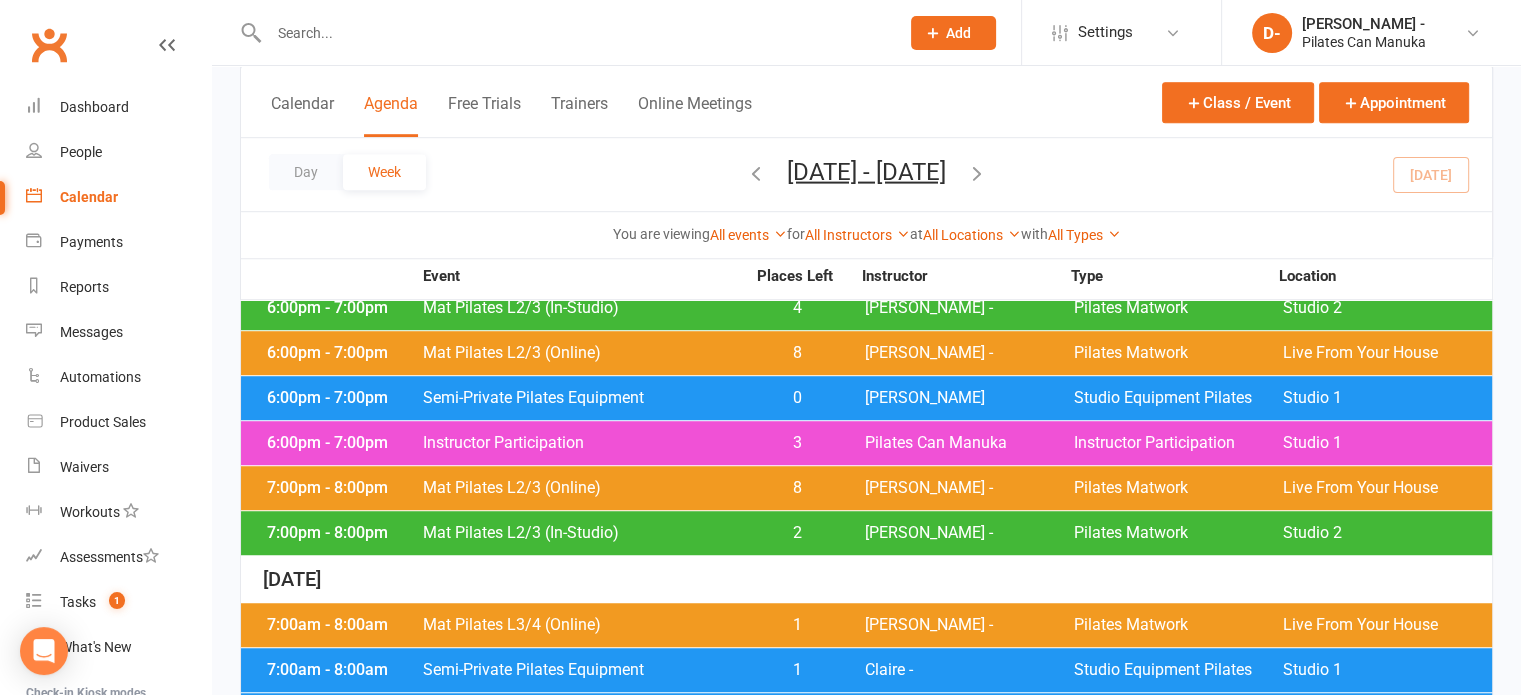 click on "Semi-Private Pilates Equipment" at bounding box center [583, 398] 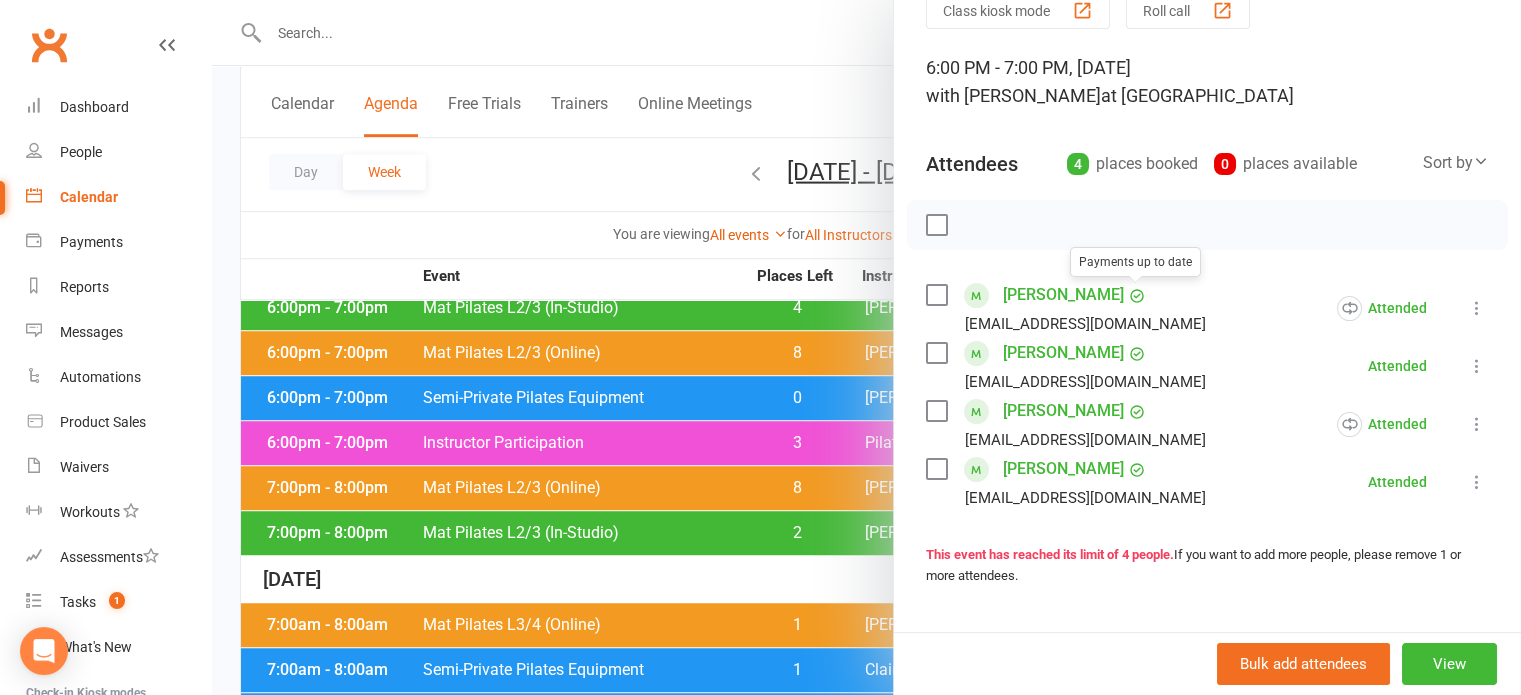 scroll, scrollTop: 100, scrollLeft: 0, axis: vertical 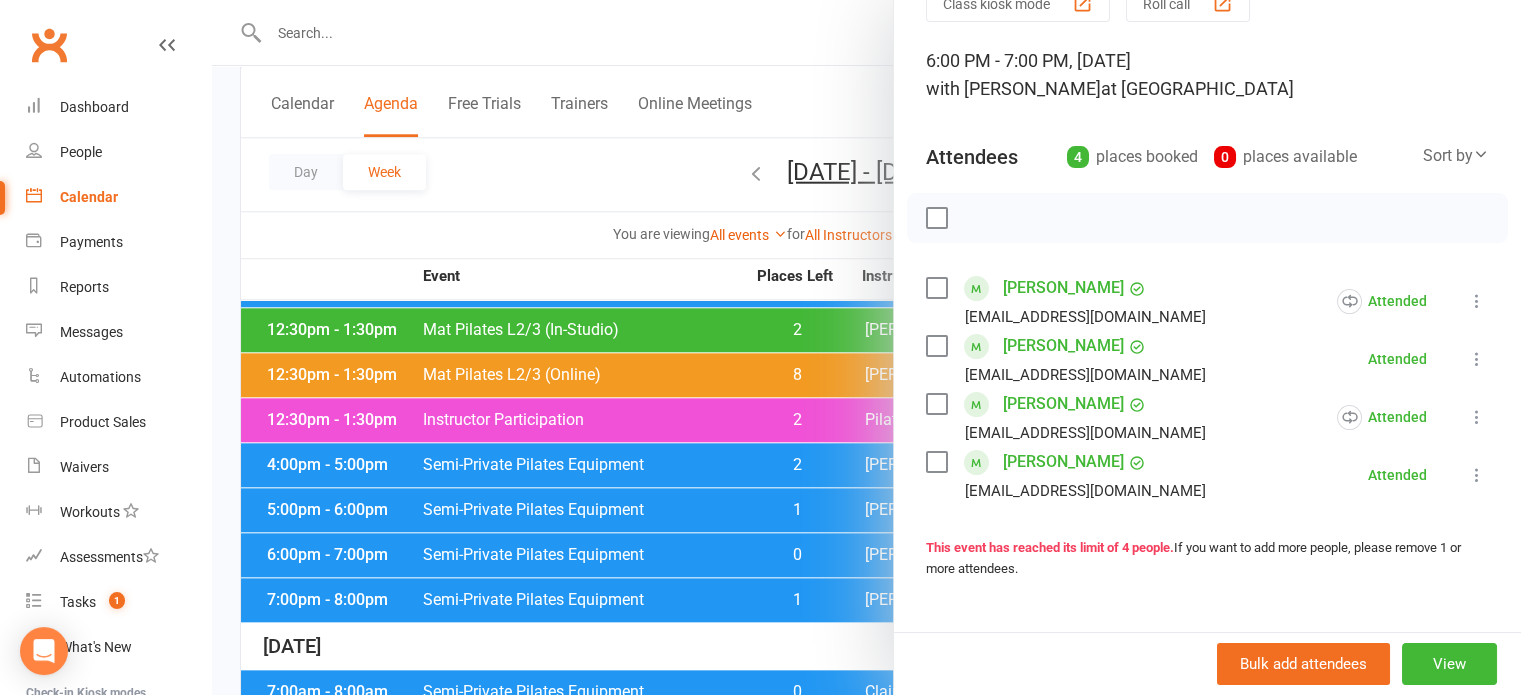 click at bounding box center (866, 347) 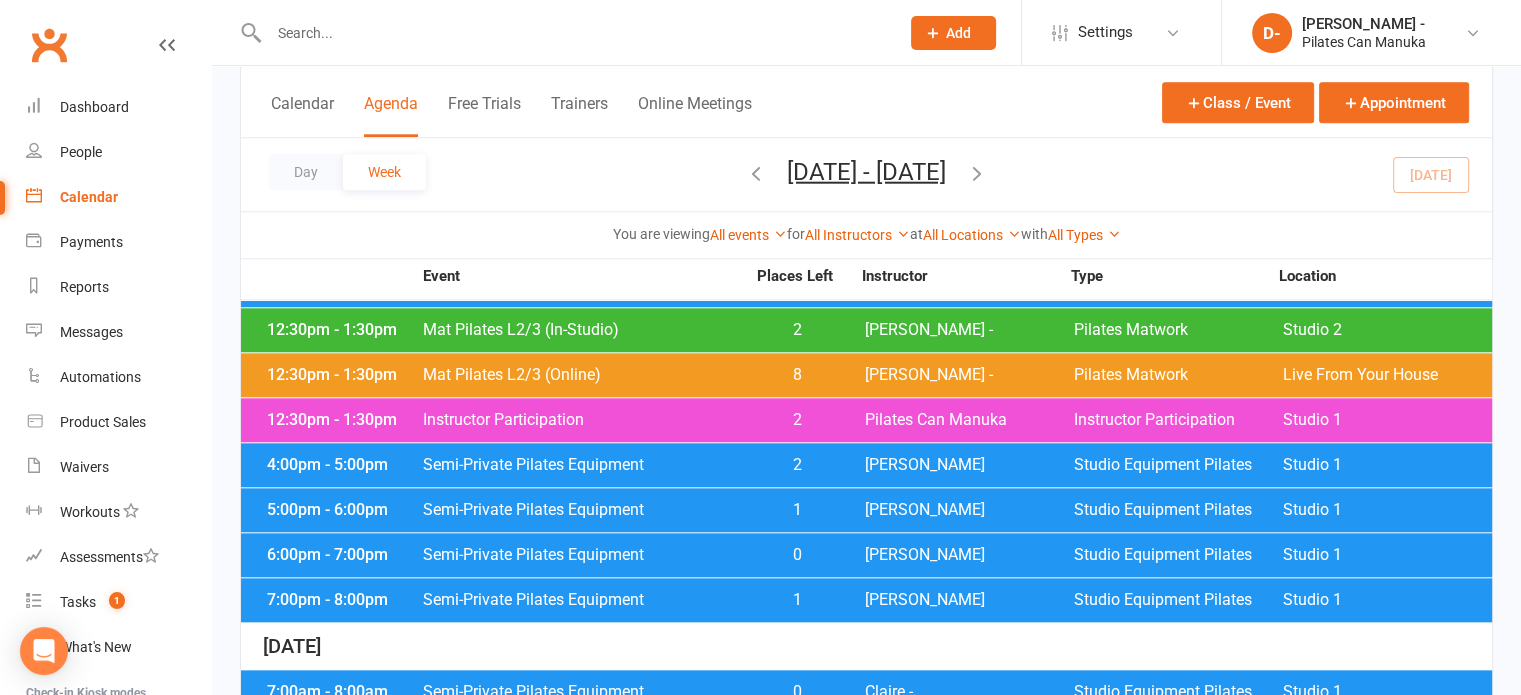 click on "Semi-Private Pilates Equipment" at bounding box center [583, 555] 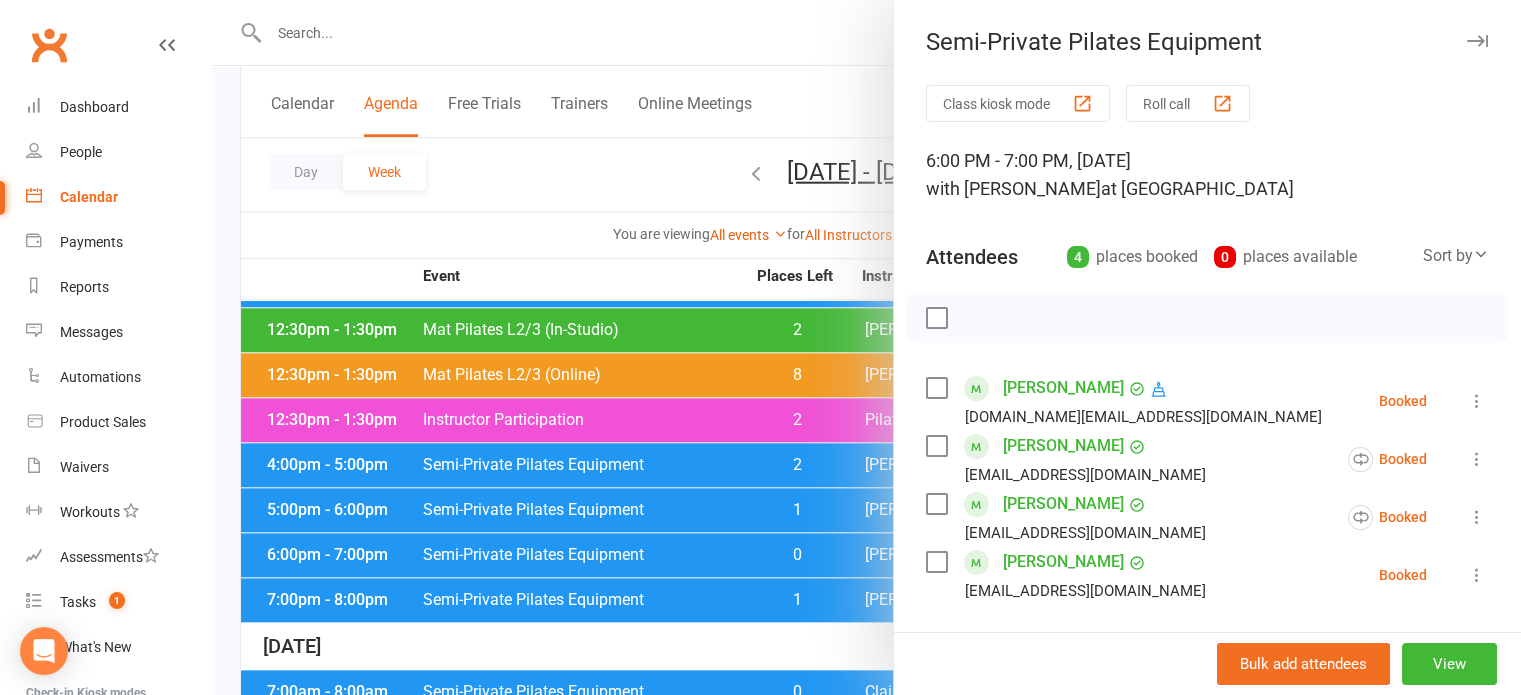 click at bounding box center (1477, 401) 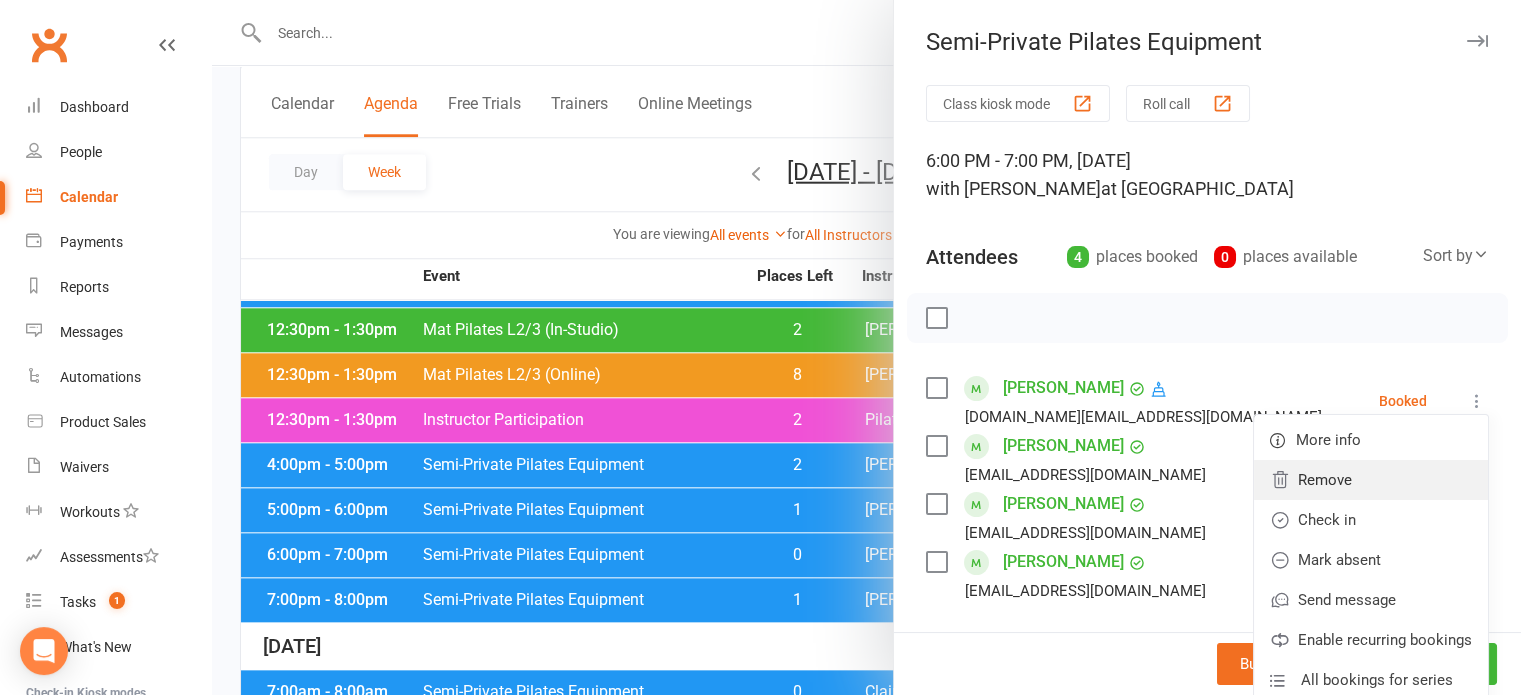 click on "Remove" at bounding box center (1371, 480) 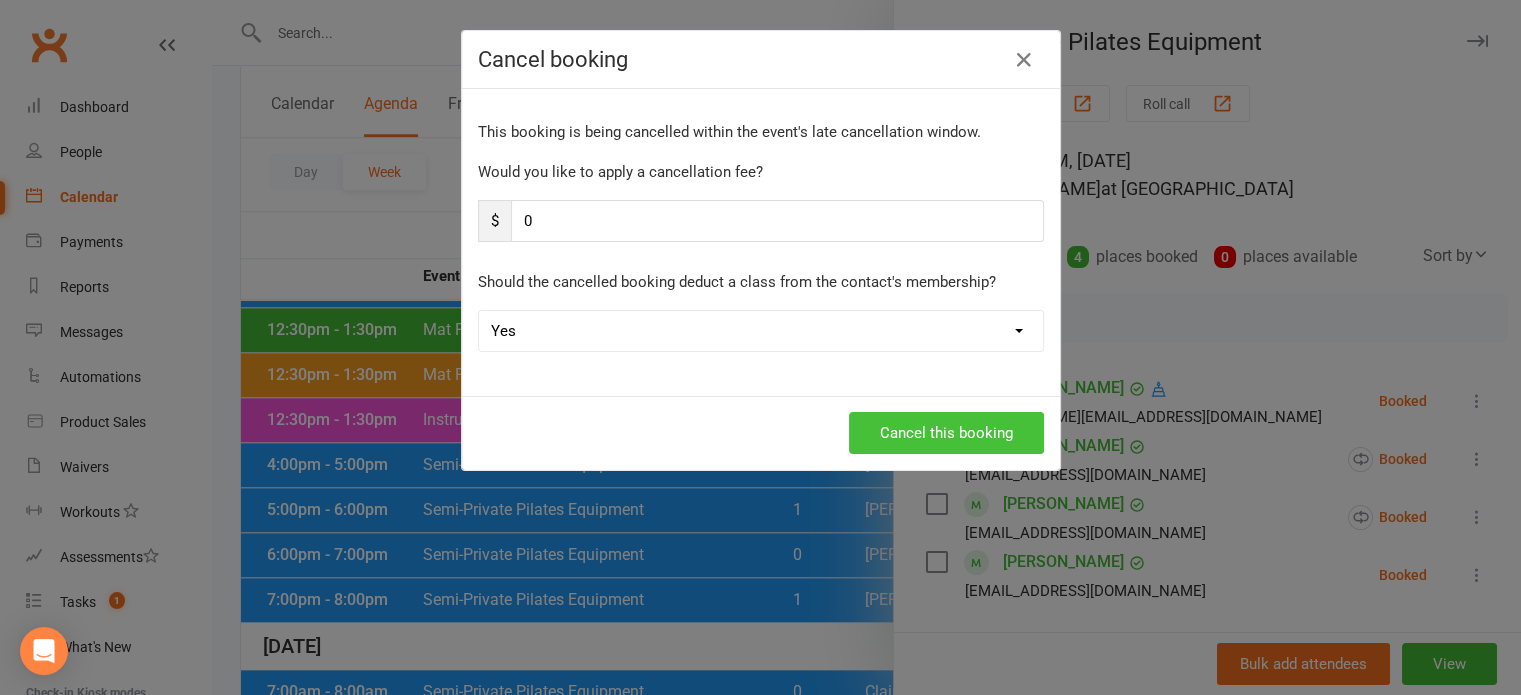click on "Cancel this booking" at bounding box center [946, 433] 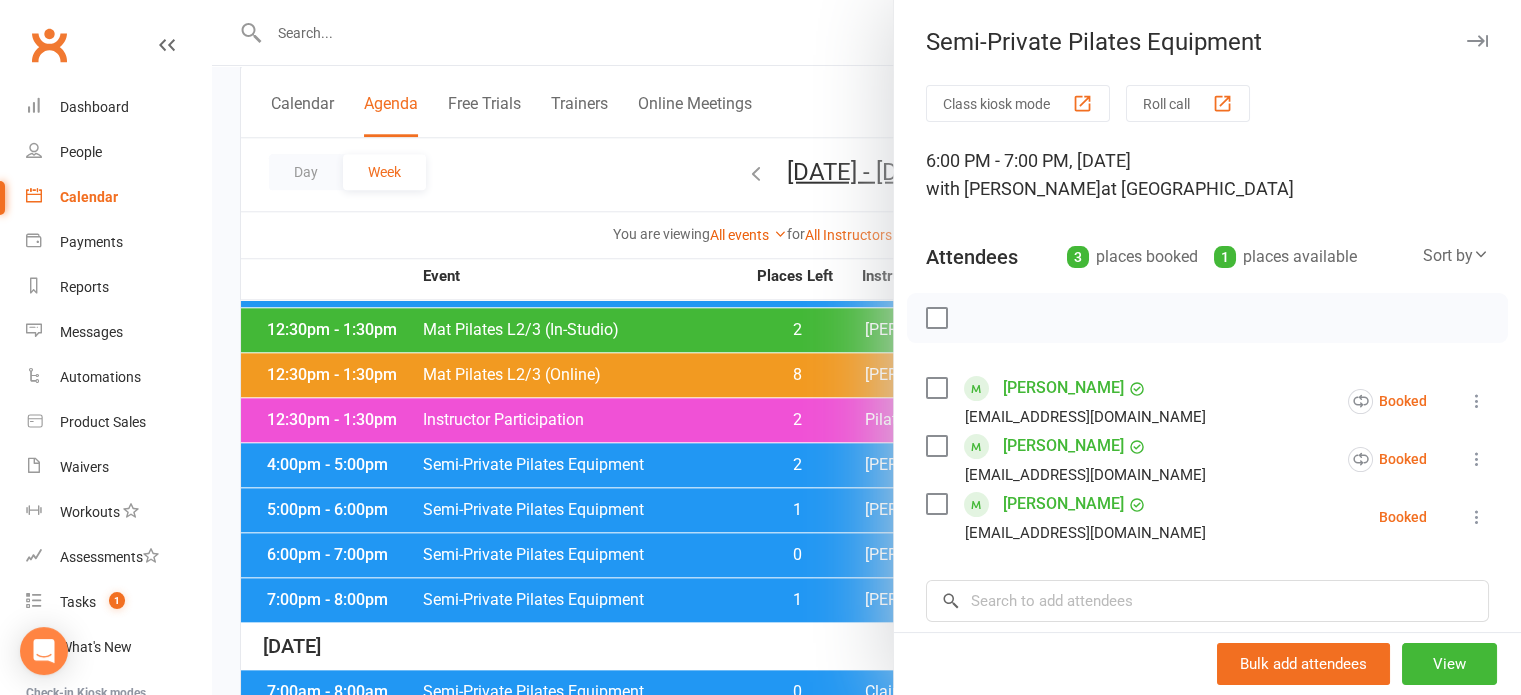 click at bounding box center [866, 347] 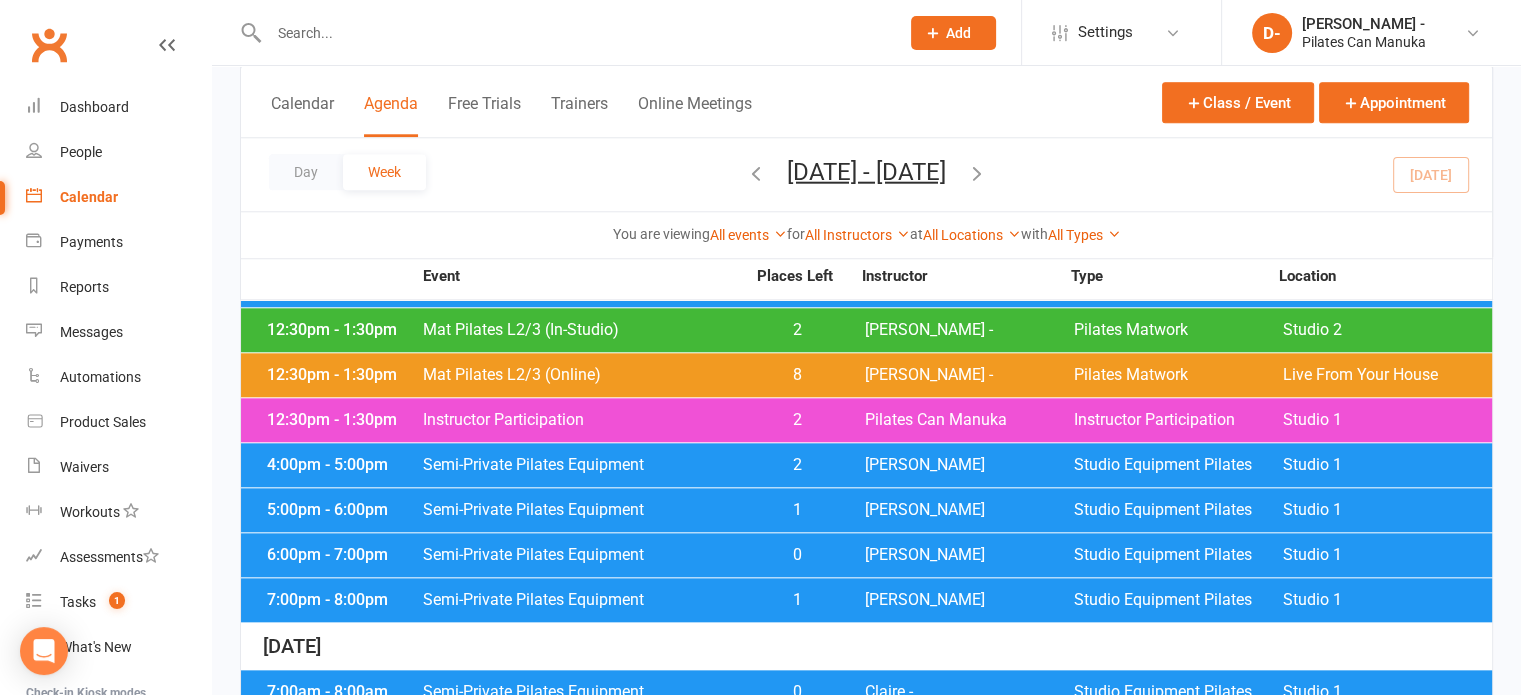 click at bounding box center (574, 33) 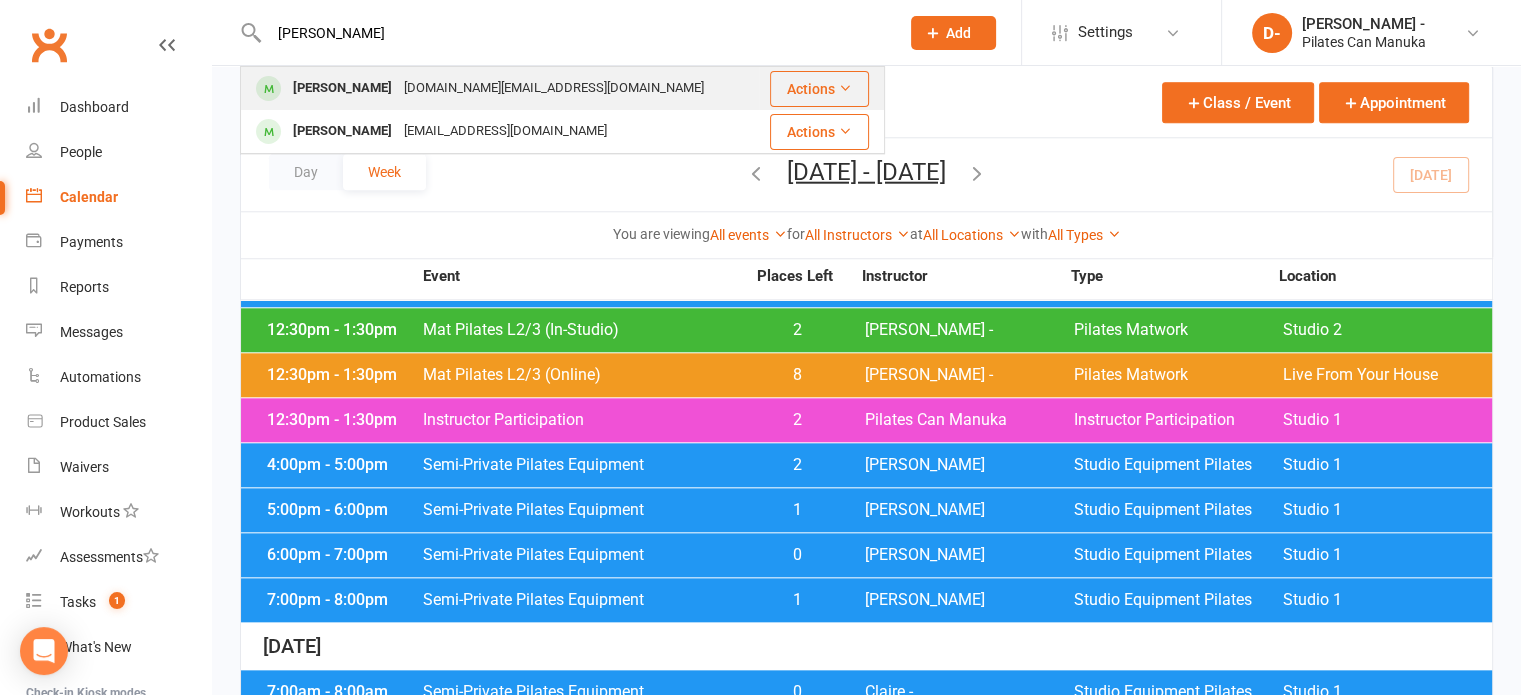 type on "[PERSON_NAME]" 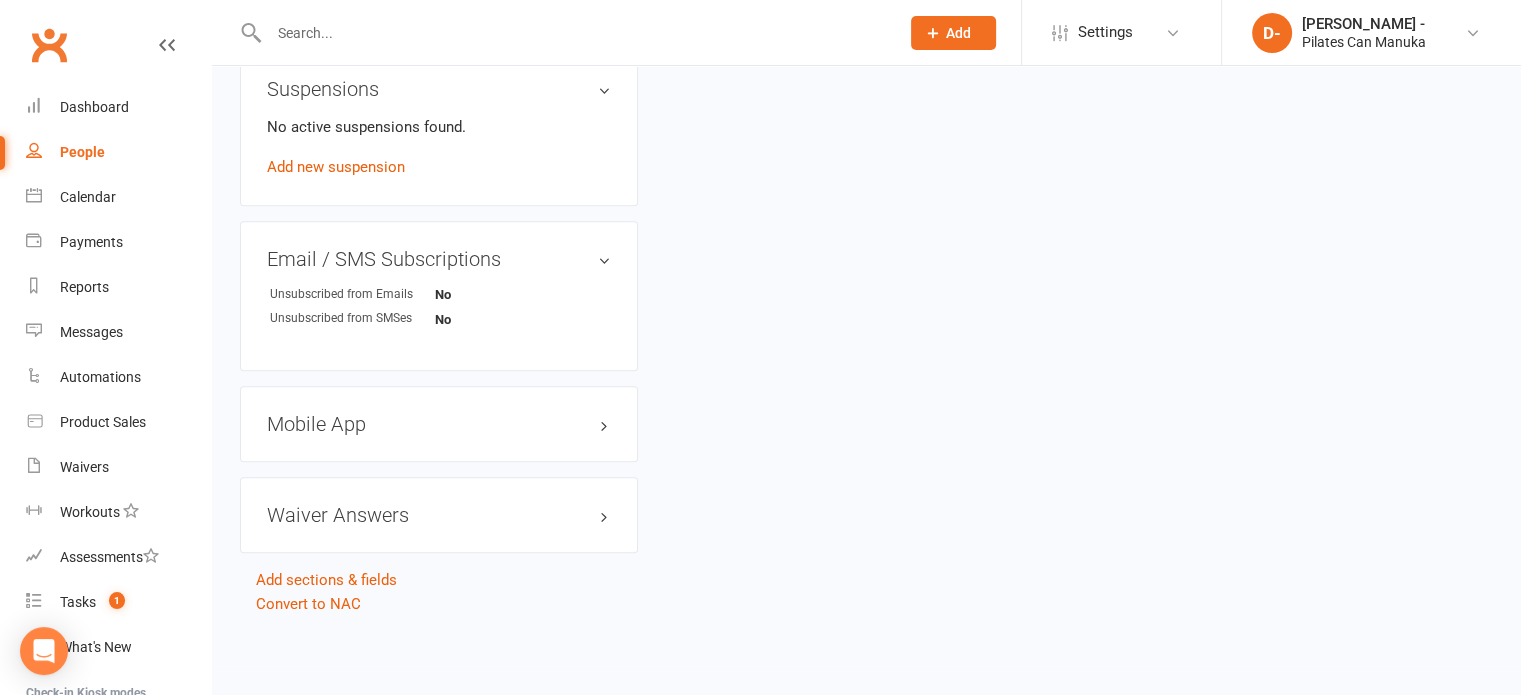 scroll, scrollTop: 0, scrollLeft: 0, axis: both 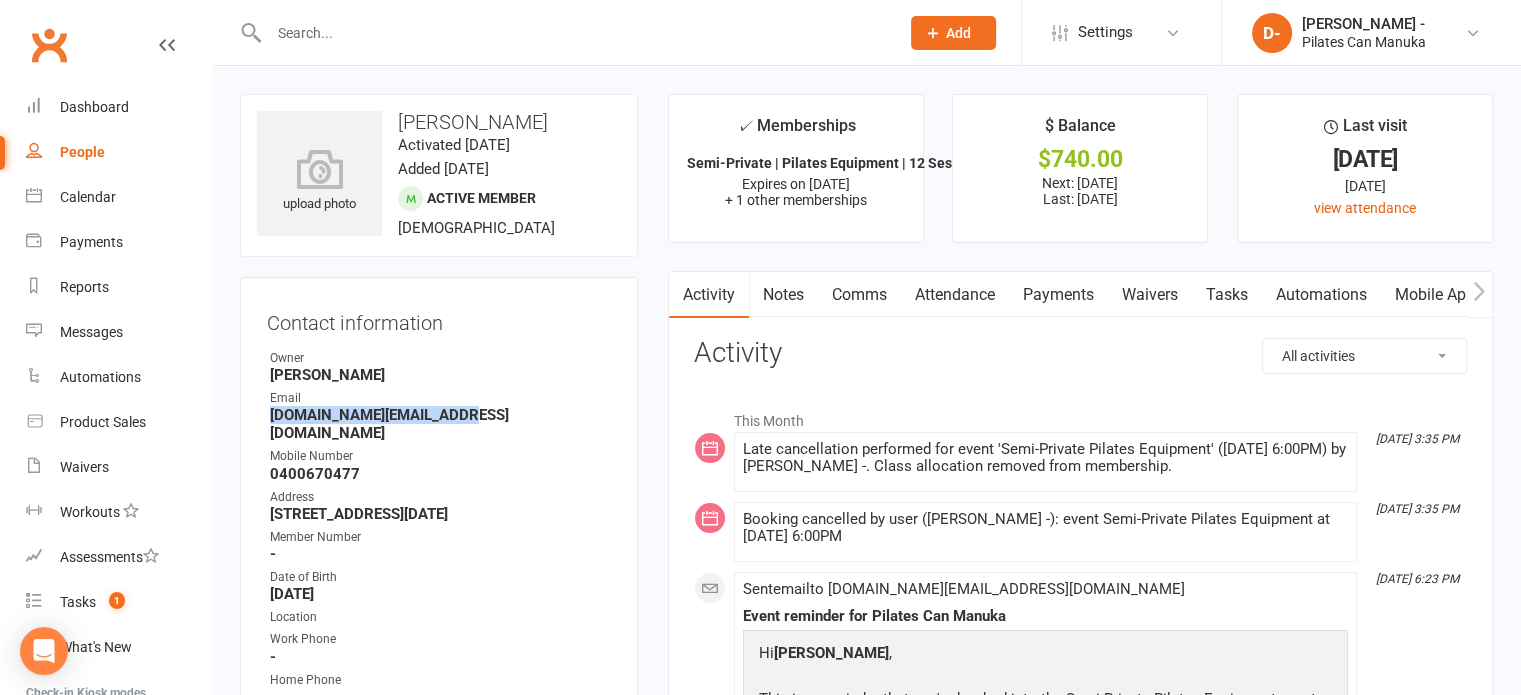 drag, startPoint x: 468, startPoint y: 416, endPoint x: 264, endPoint y: 419, distance: 204.02206 